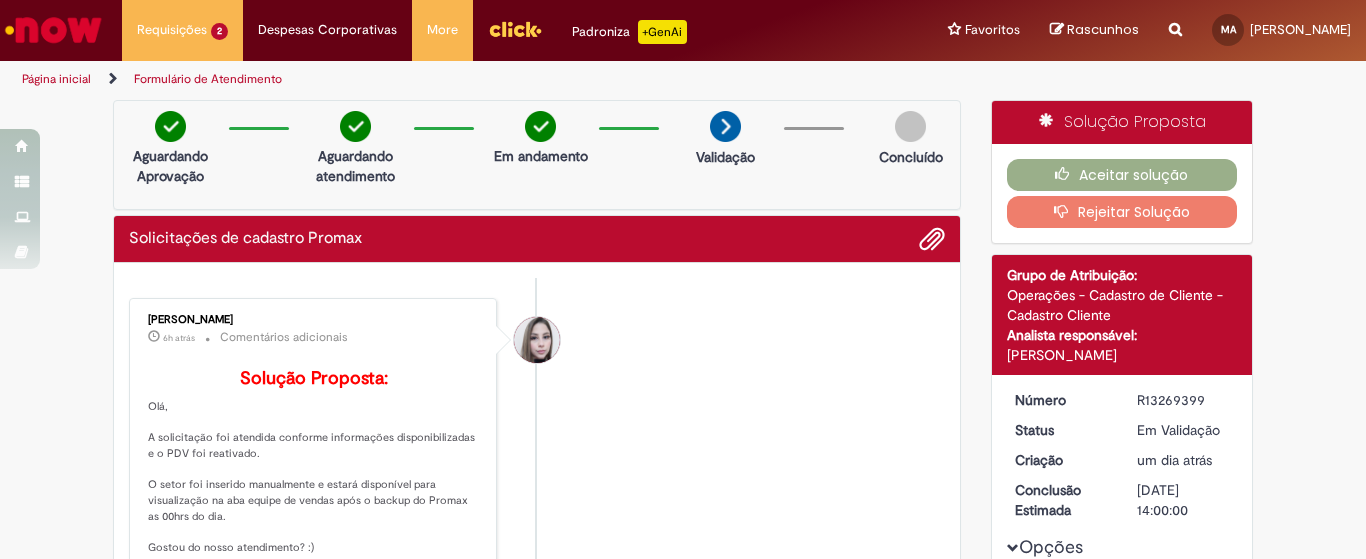 scroll, scrollTop: 0, scrollLeft: 0, axis: both 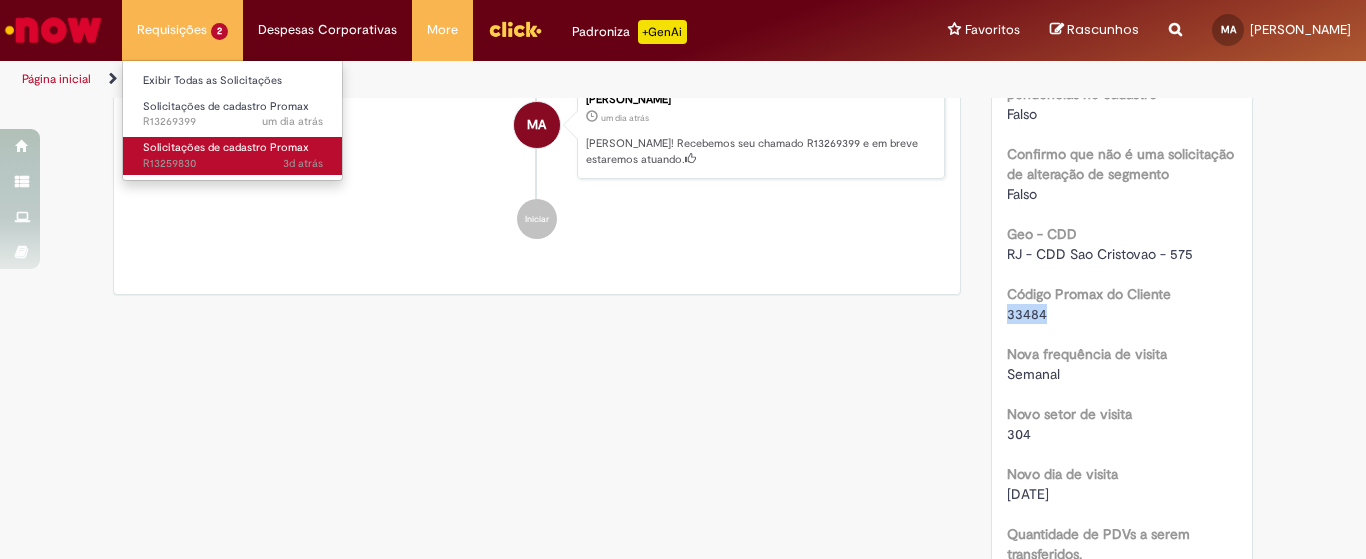 click on "Solicitações de cadastro Promax" at bounding box center [226, 147] 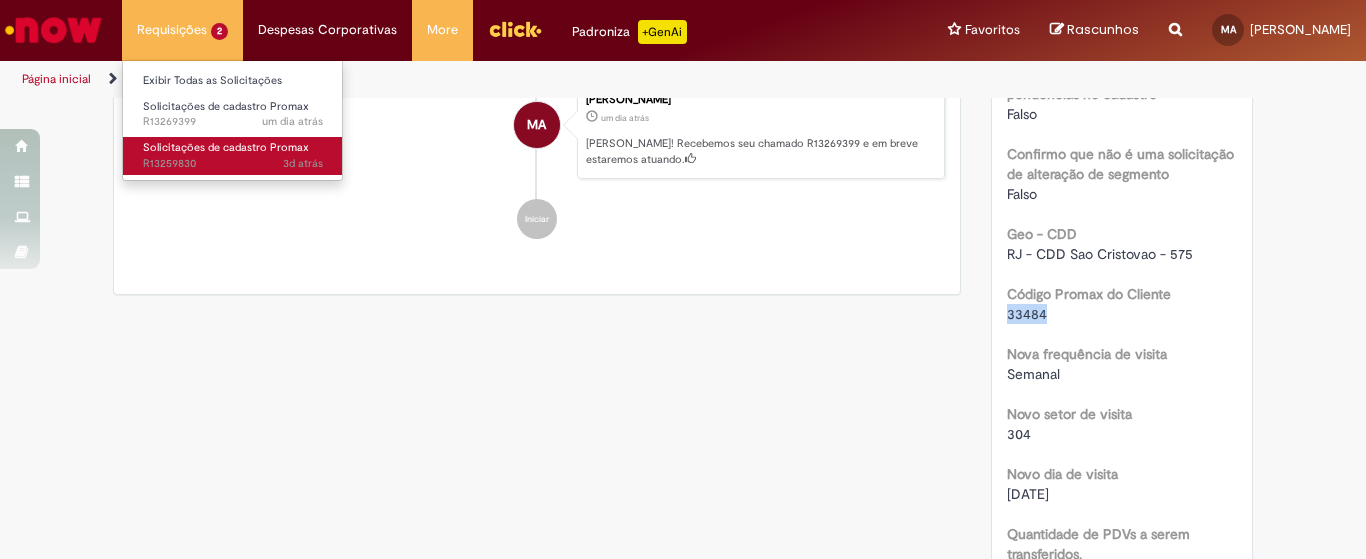 click on "Solicitações de cadastro Promax" at bounding box center [226, 147] 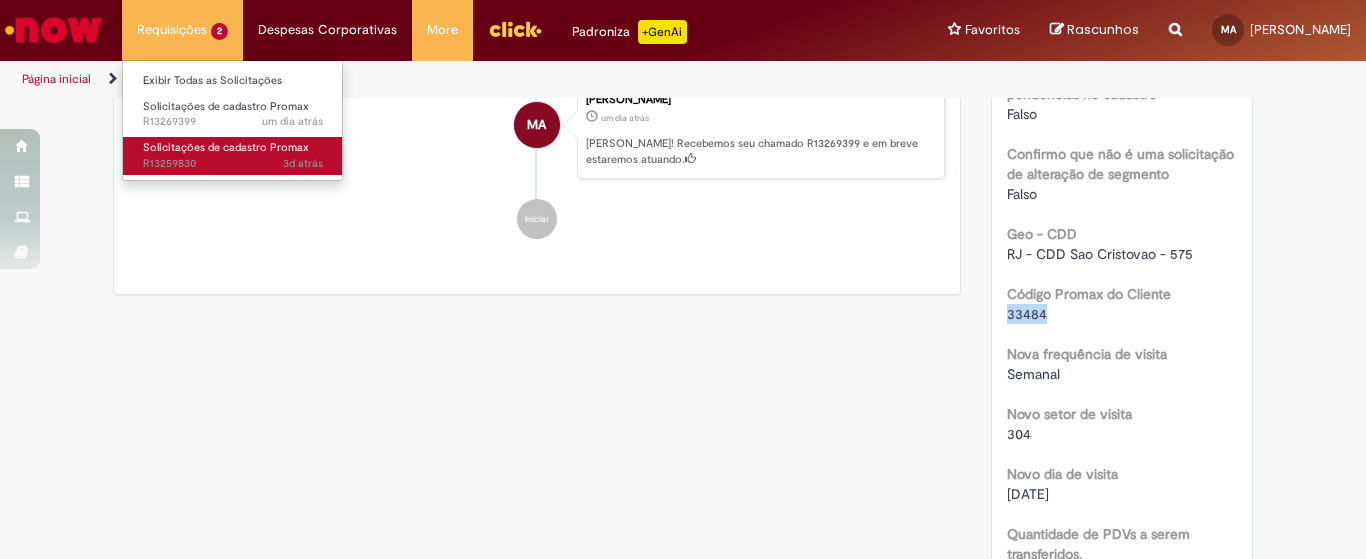 click on "Solicitações de cadastro Promax" at bounding box center [226, 147] 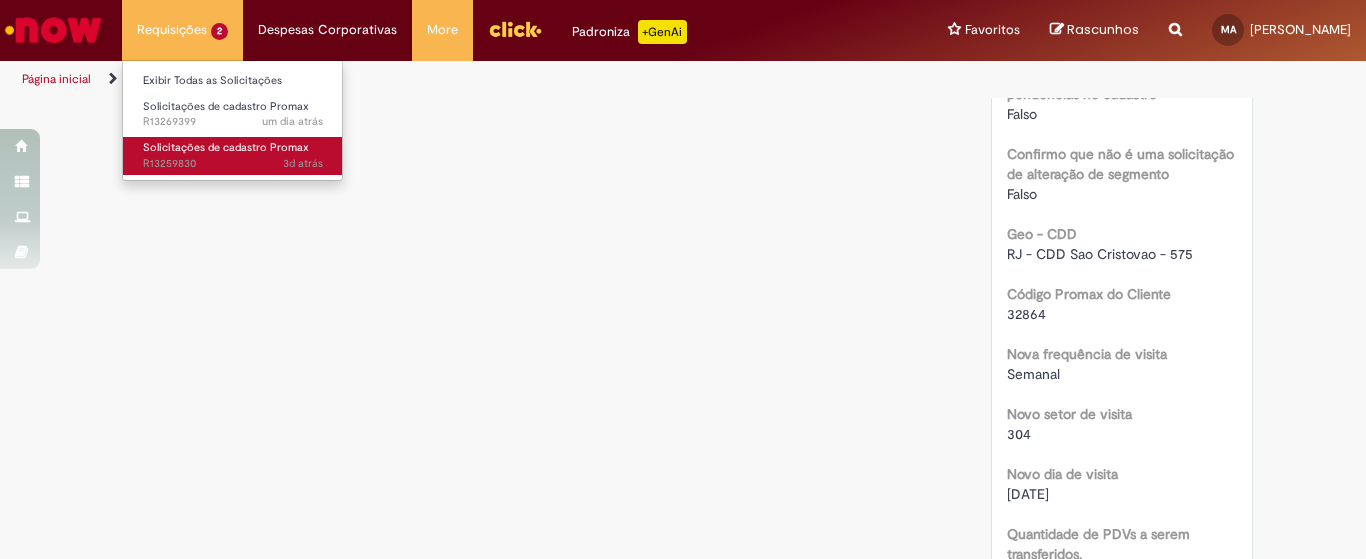 scroll, scrollTop: 0, scrollLeft: 0, axis: both 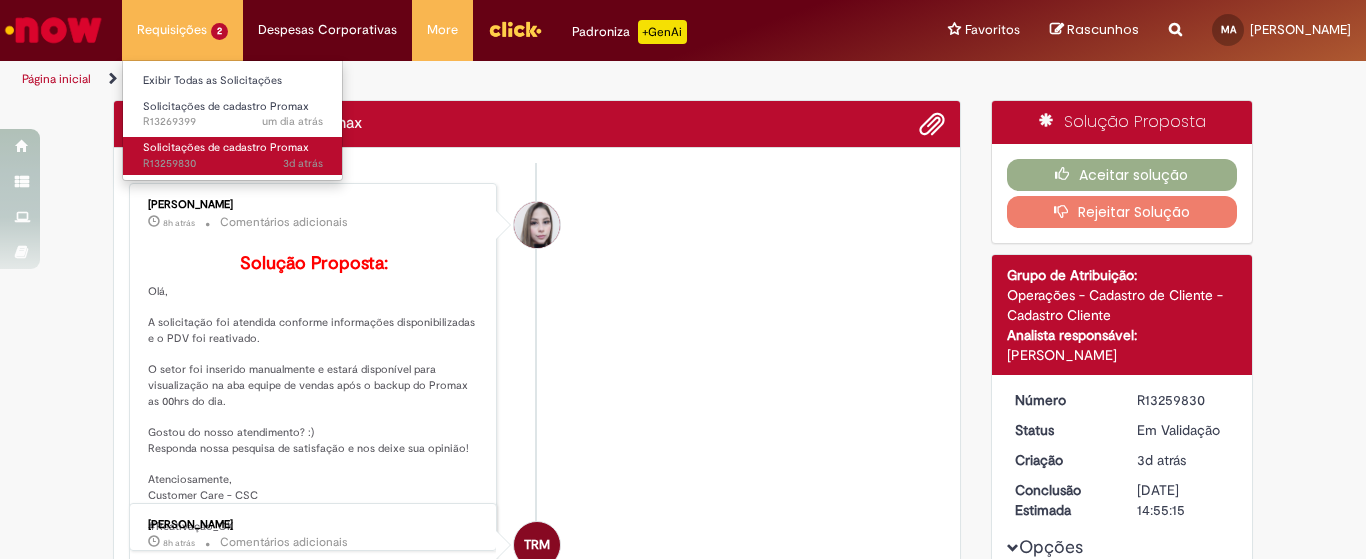 click on "Solicitações de cadastro Promax" at bounding box center (226, 147) 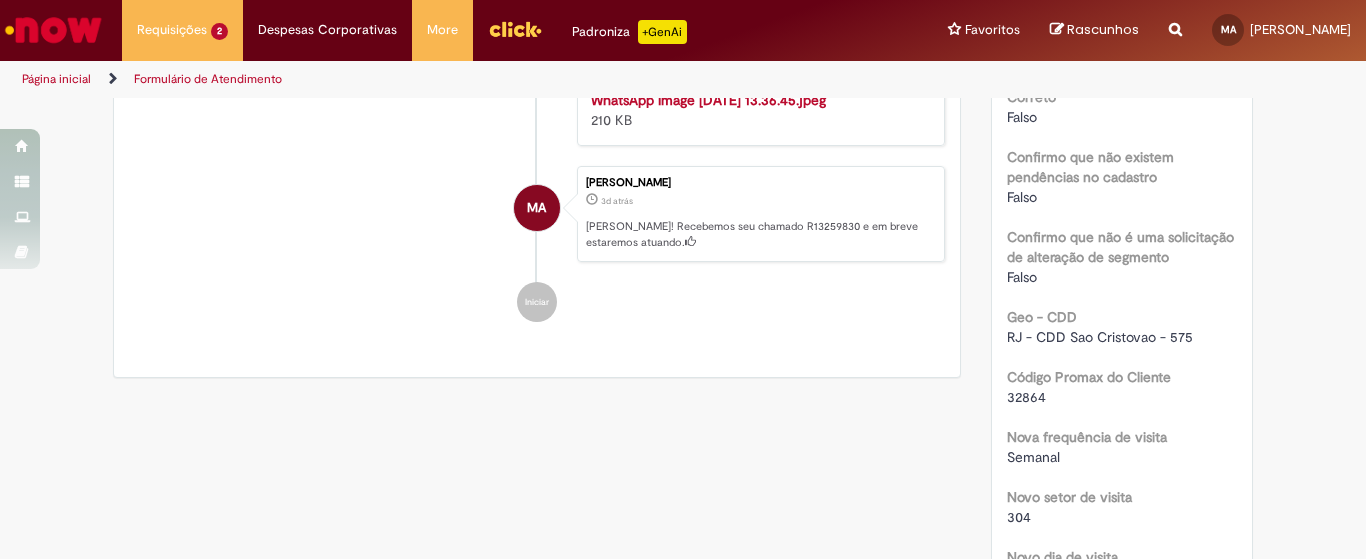 scroll, scrollTop: 1158, scrollLeft: 0, axis: vertical 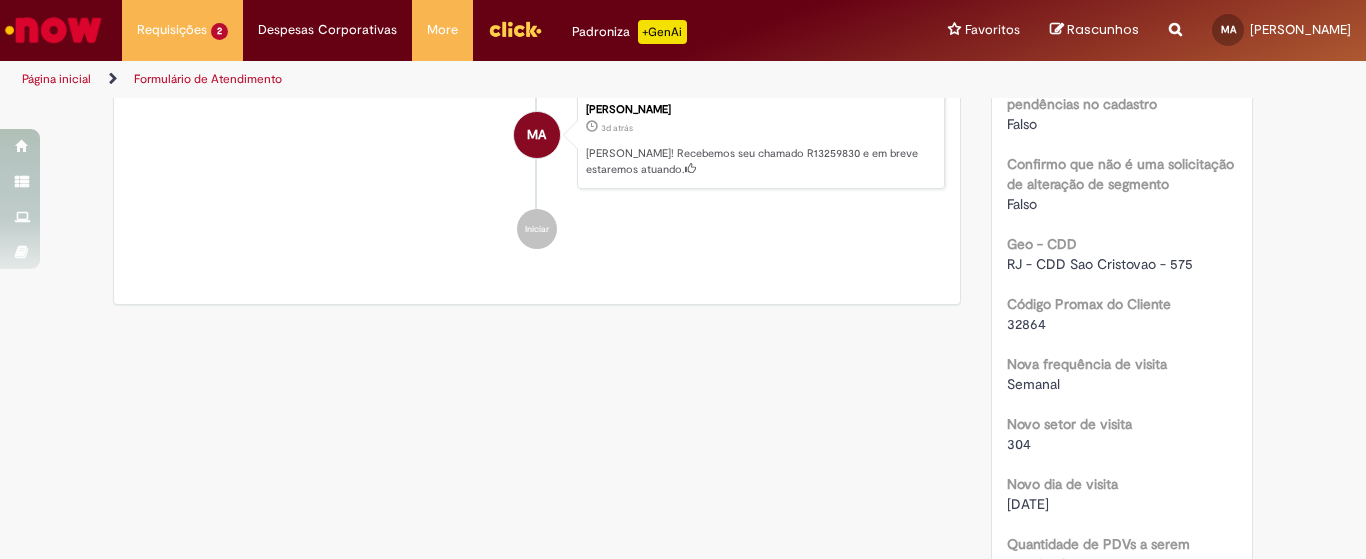 click on "32864" at bounding box center [1026, 324] 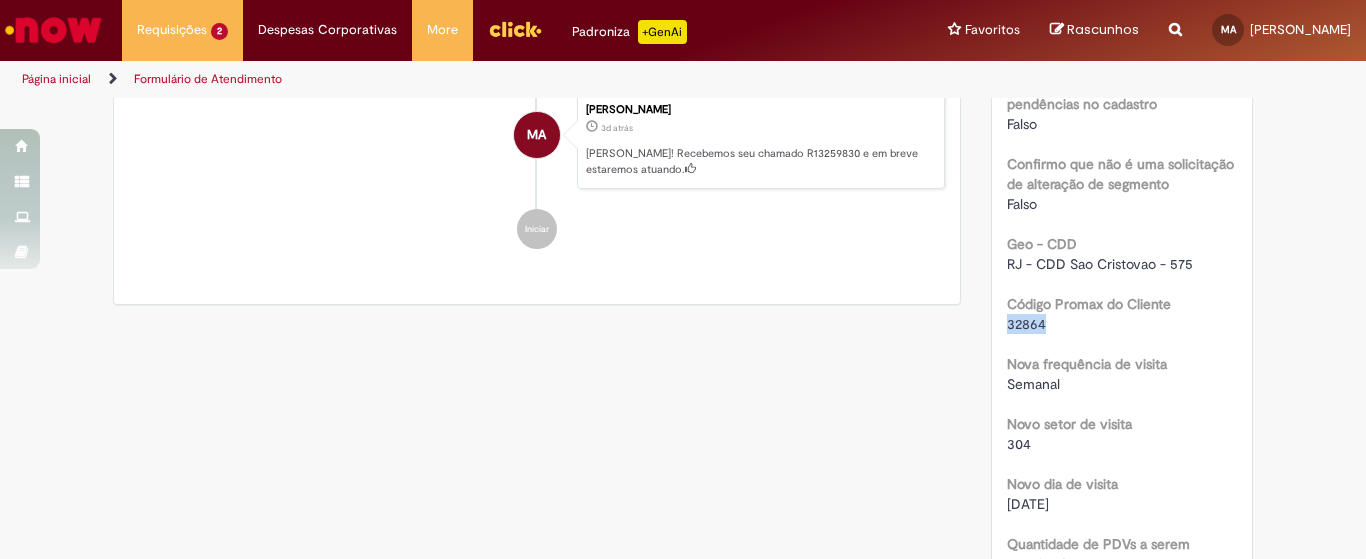 click on "32864" at bounding box center [1026, 324] 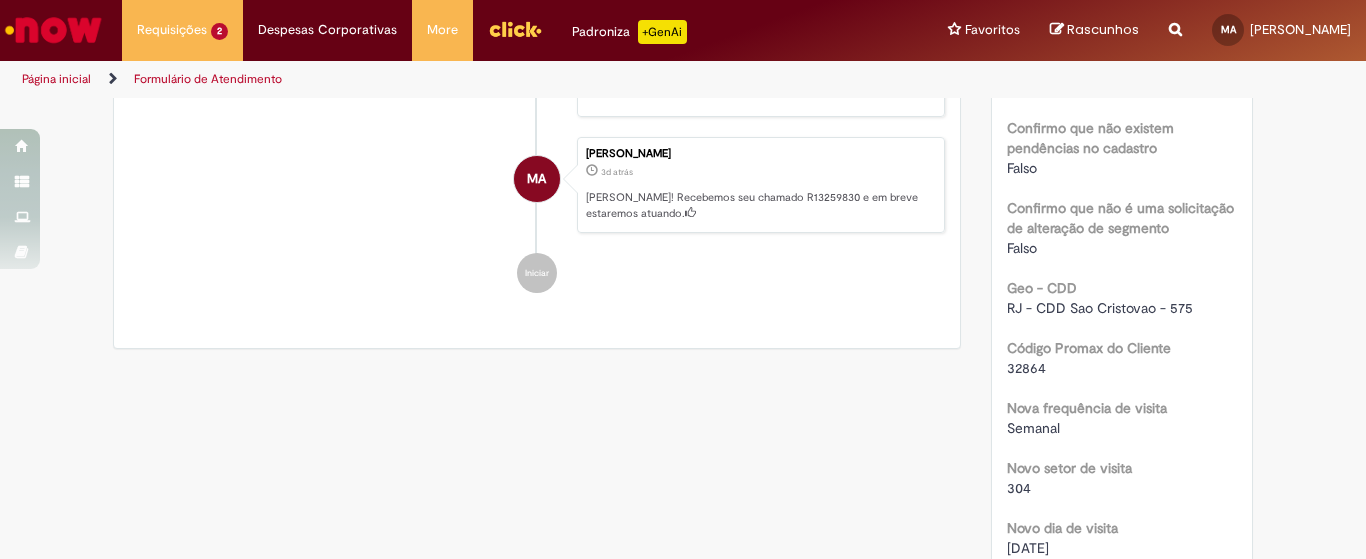scroll, scrollTop: 1037, scrollLeft: 0, axis: vertical 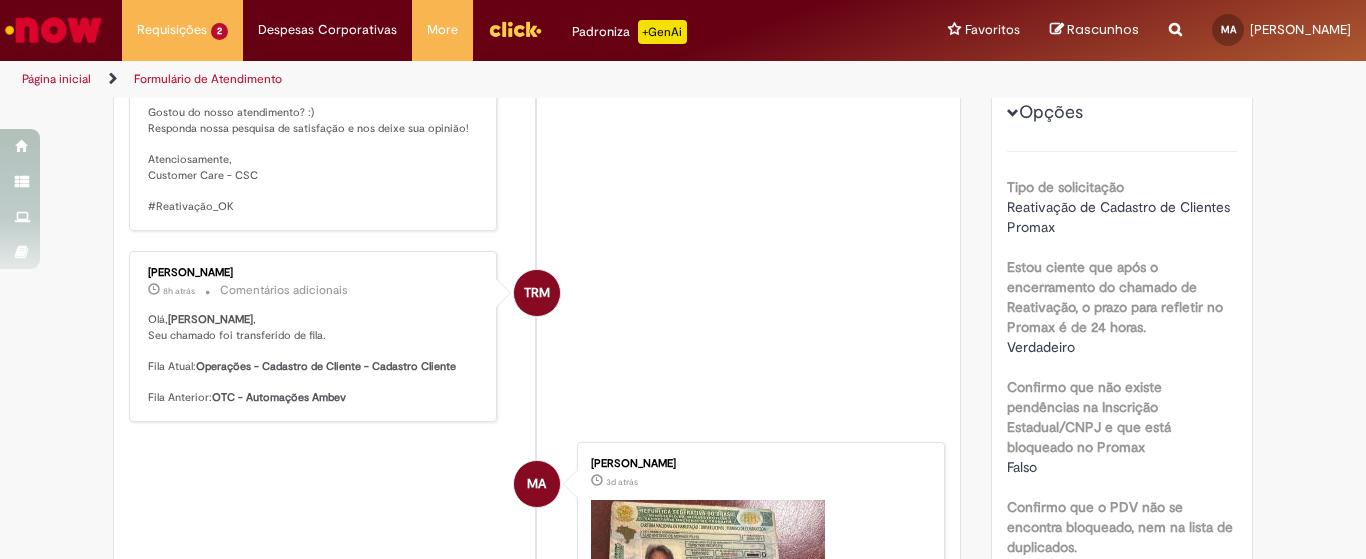 drag, startPoint x: 1346, startPoint y: 237, endPoint x: 1362, endPoint y: 235, distance: 16.124516 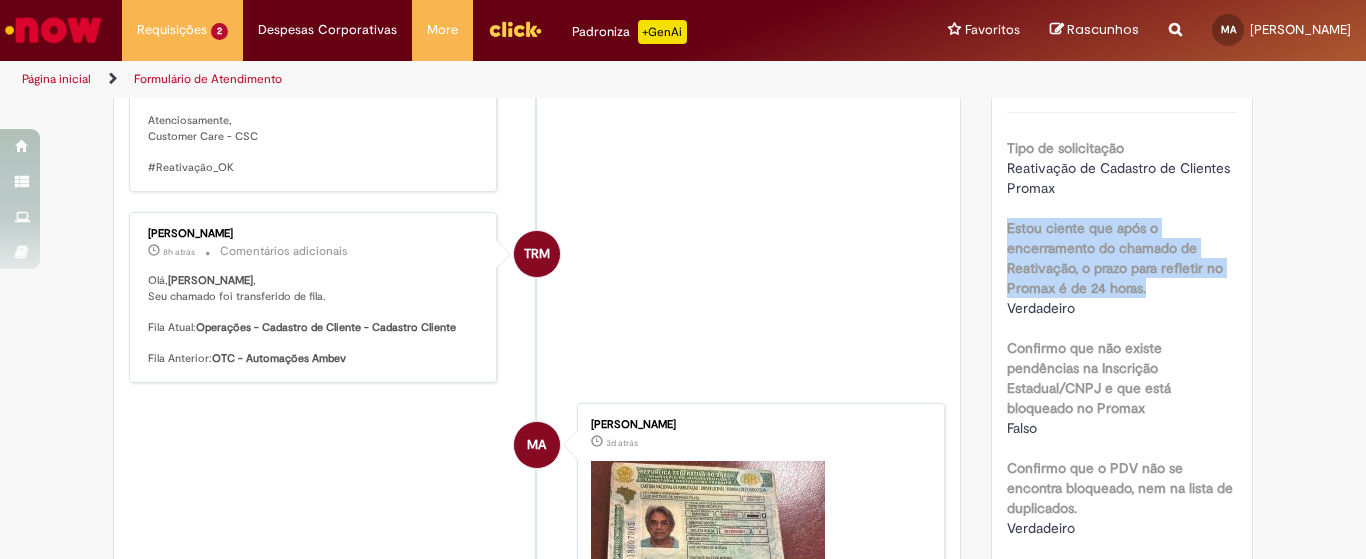 scroll, scrollTop: 0, scrollLeft: 0, axis: both 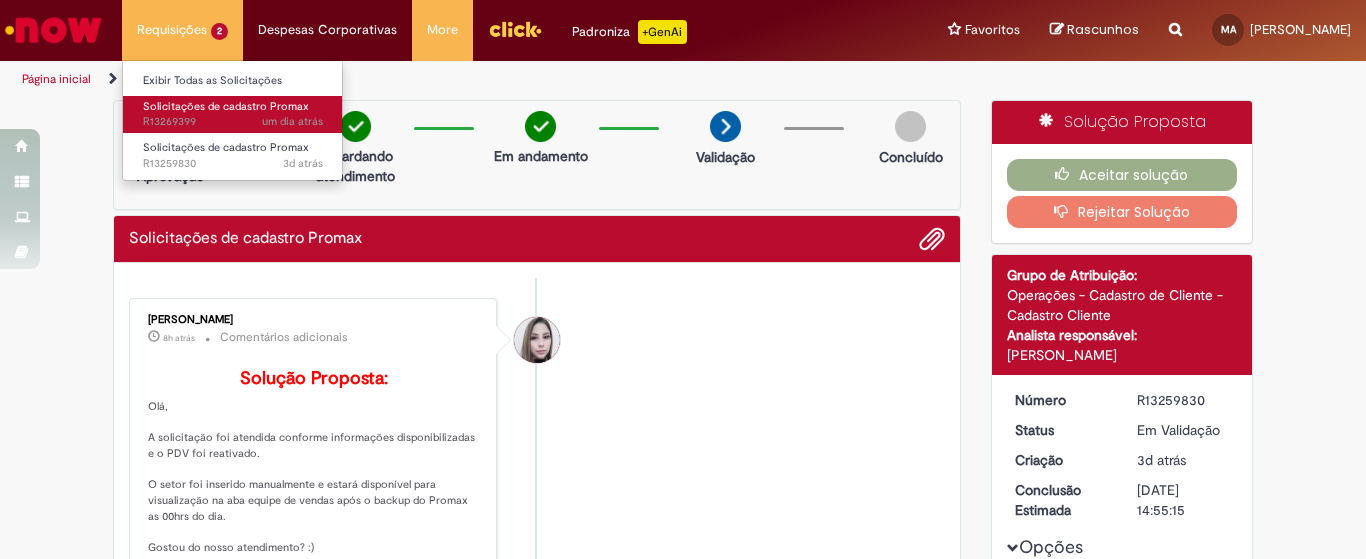 click on "Solicitações de cadastro Promax
um dia atrás um dia atrás  R13269399" at bounding box center [233, 114] 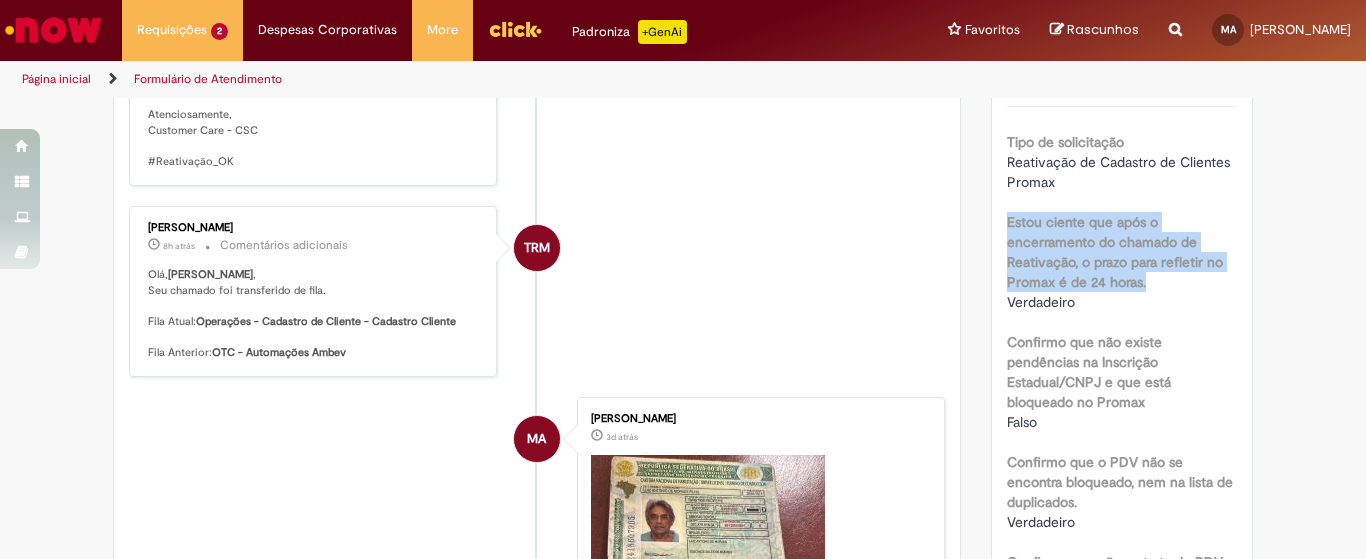 scroll, scrollTop: 533, scrollLeft: 0, axis: vertical 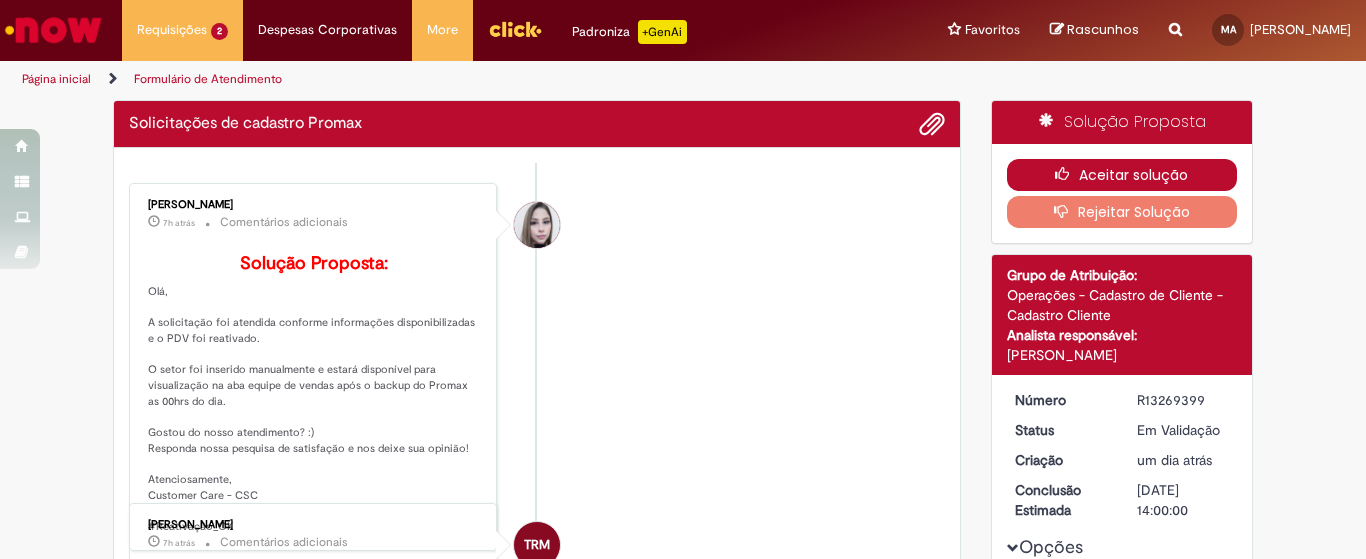 click on "Aceitar solução" at bounding box center [1122, 175] 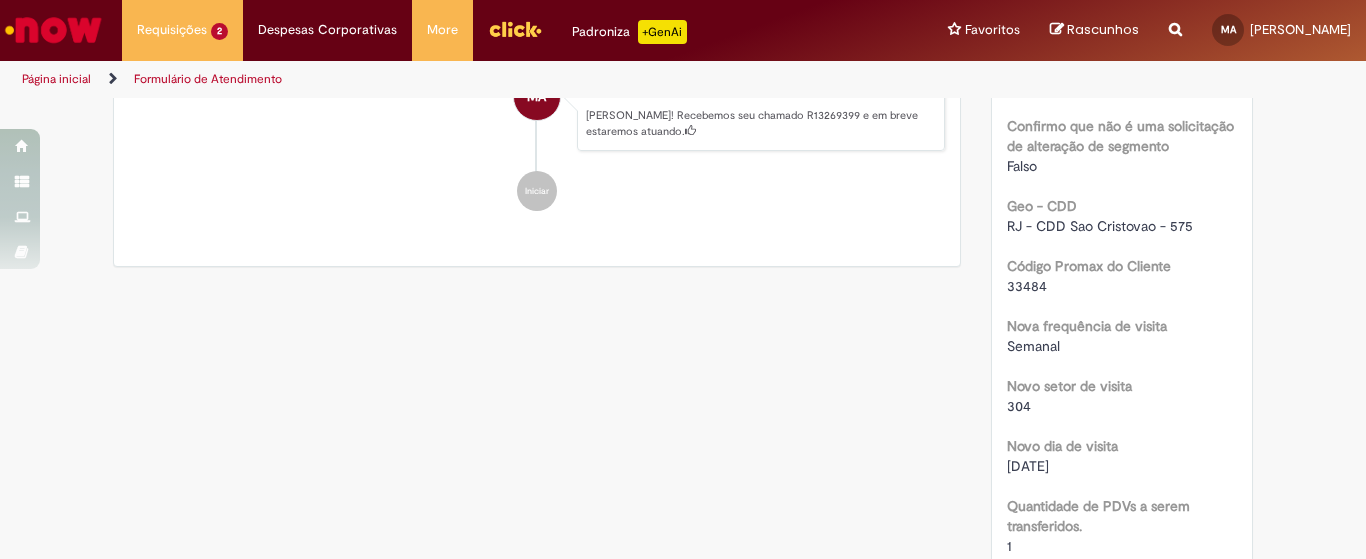 scroll, scrollTop: 1221, scrollLeft: 0, axis: vertical 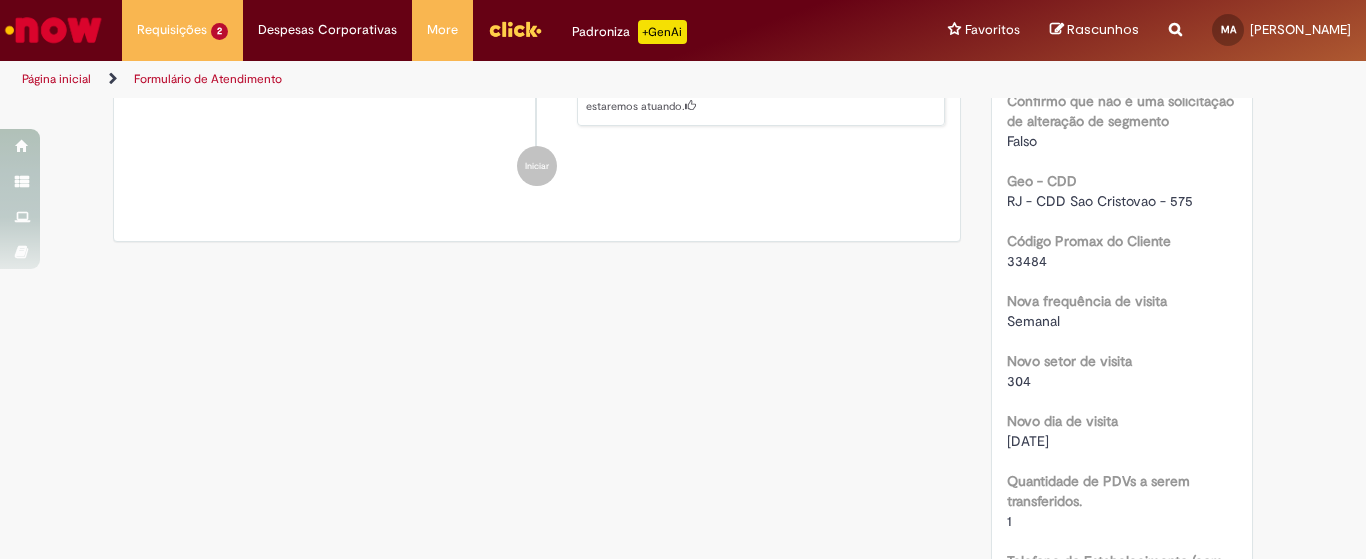 click on "33484" at bounding box center (1027, 261) 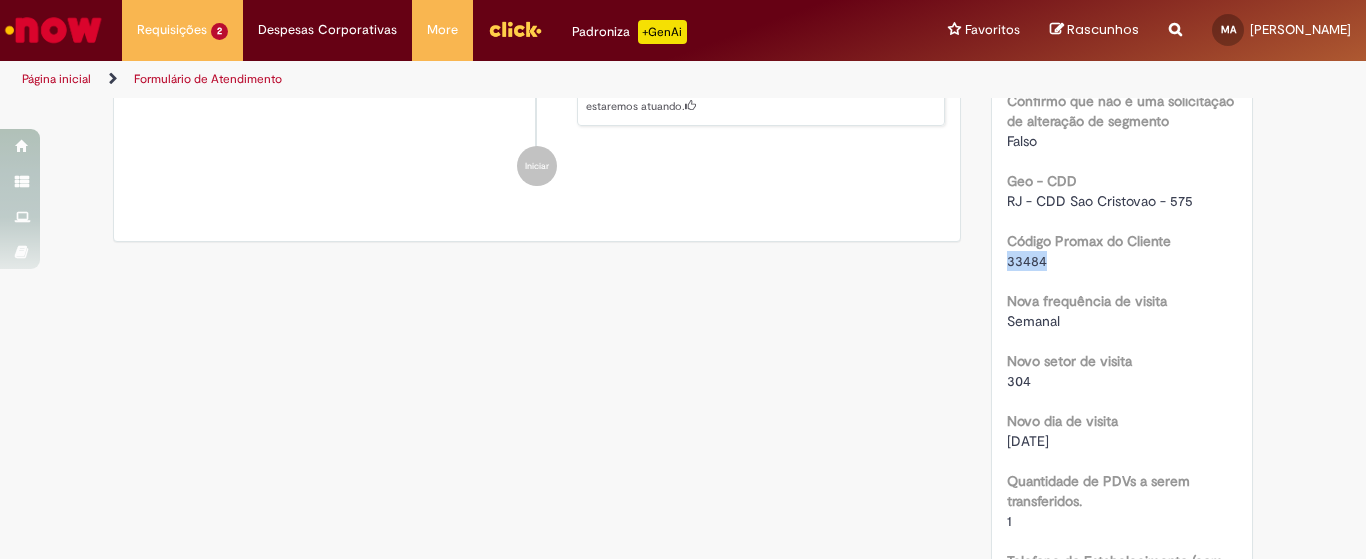 click on "33484" at bounding box center [1027, 261] 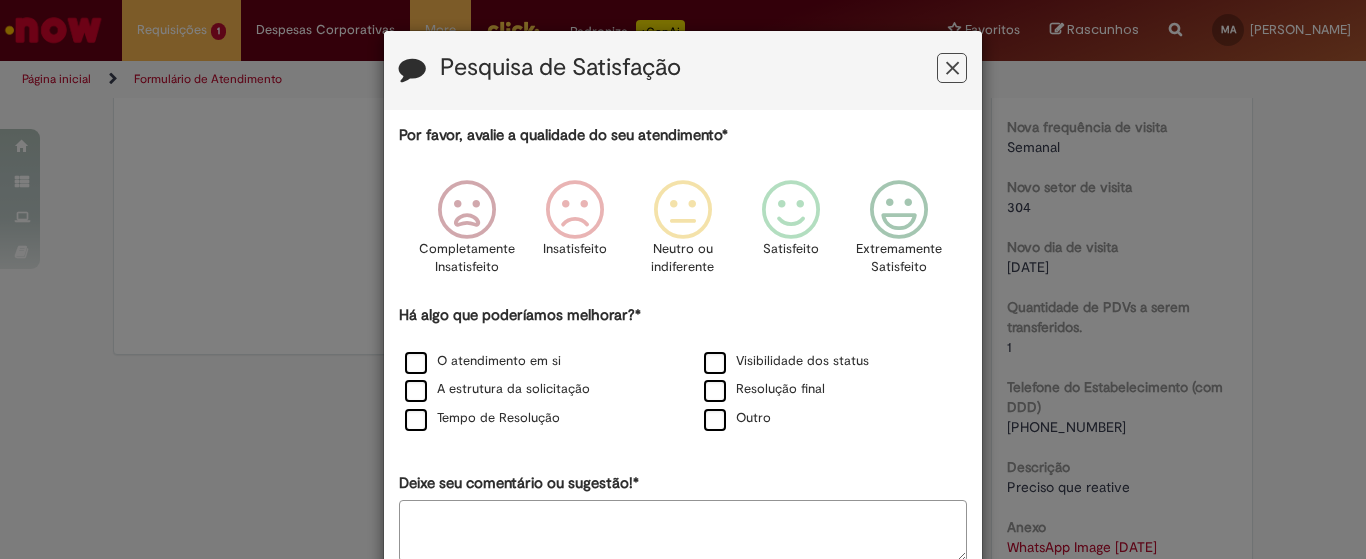 click on "Pesquisa de Satisfação
Por favor, avalie a qualidade do seu atendimento*
Completamente Insatisfeito
Insatisfeito
Neutro ou indiferente
Satisfeito
Extremamente Satisfeito
Há algo que poderíamos melhorar?*
O atendimento em si
Visibilidade dos status
A estrutura da solicitação
Resolução final
Tempo de Resolução
Outro
Deixe seu comentário ou sugestão!*
Cancelar   Enviar" at bounding box center (683, 279) 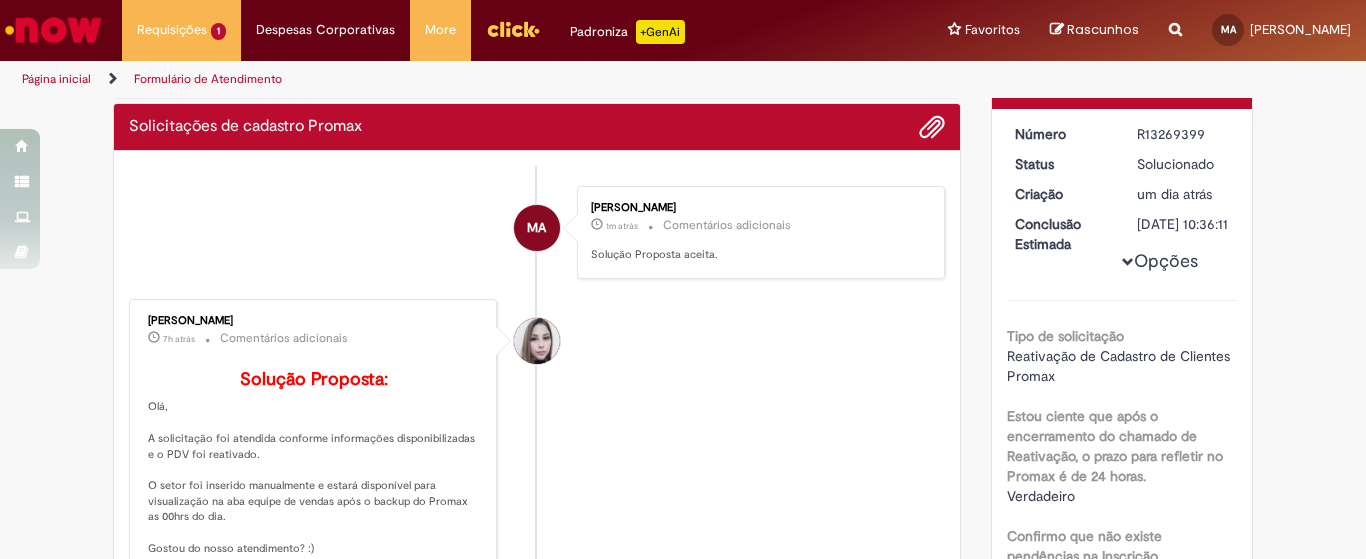 scroll, scrollTop: 0, scrollLeft: 0, axis: both 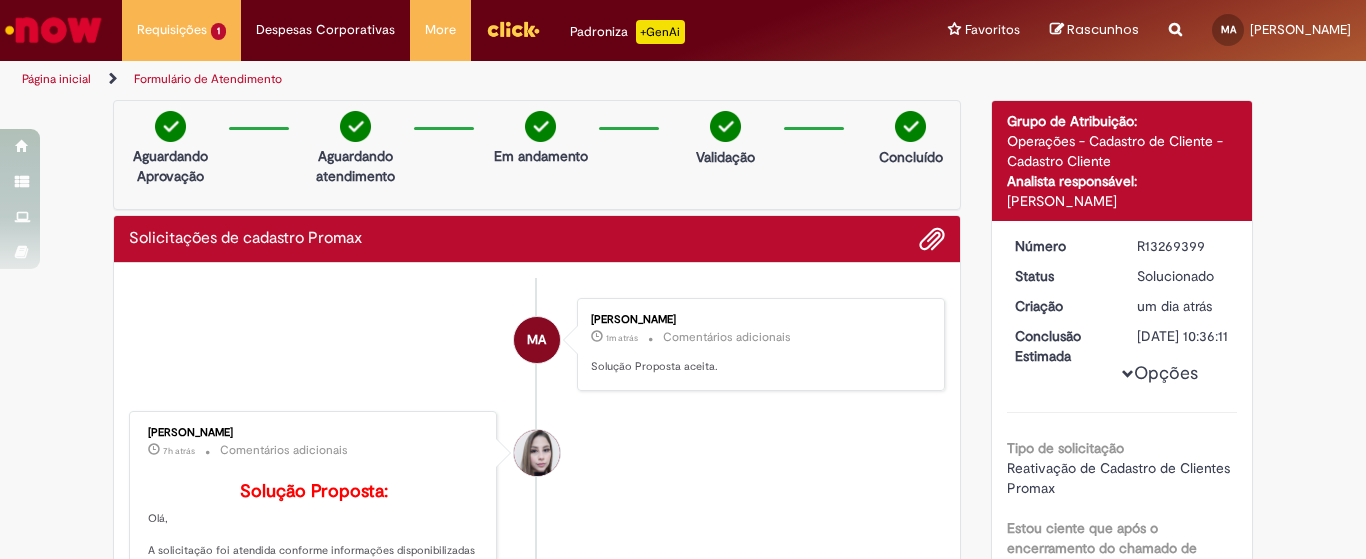 click at bounding box center (53, 30) 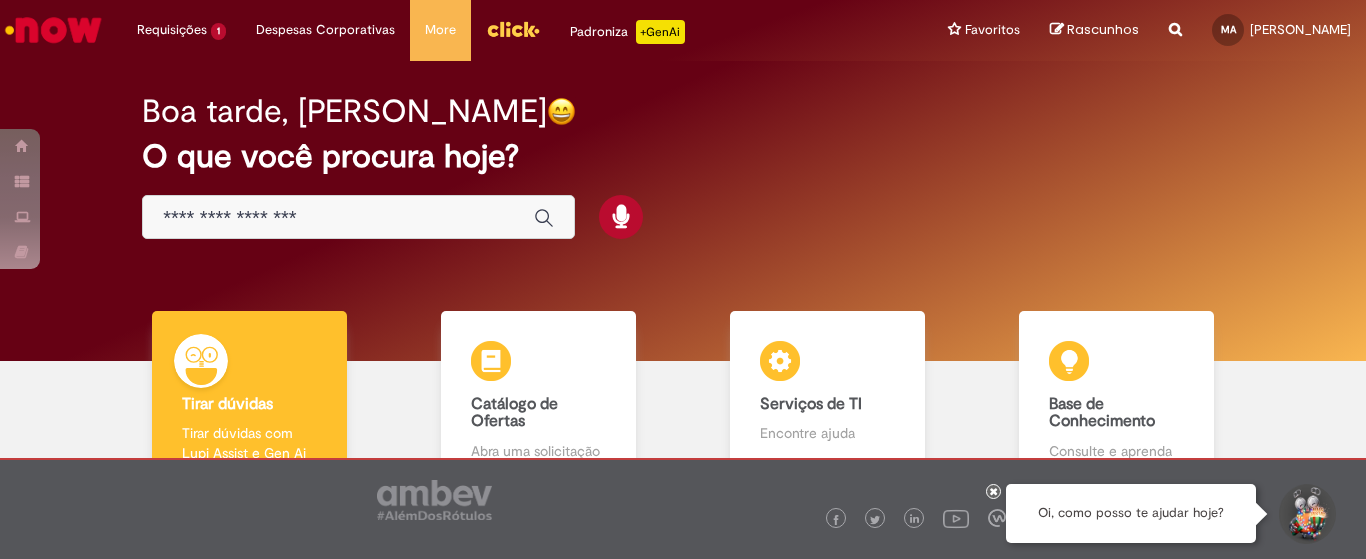 scroll, scrollTop: 0, scrollLeft: 0, axis: both 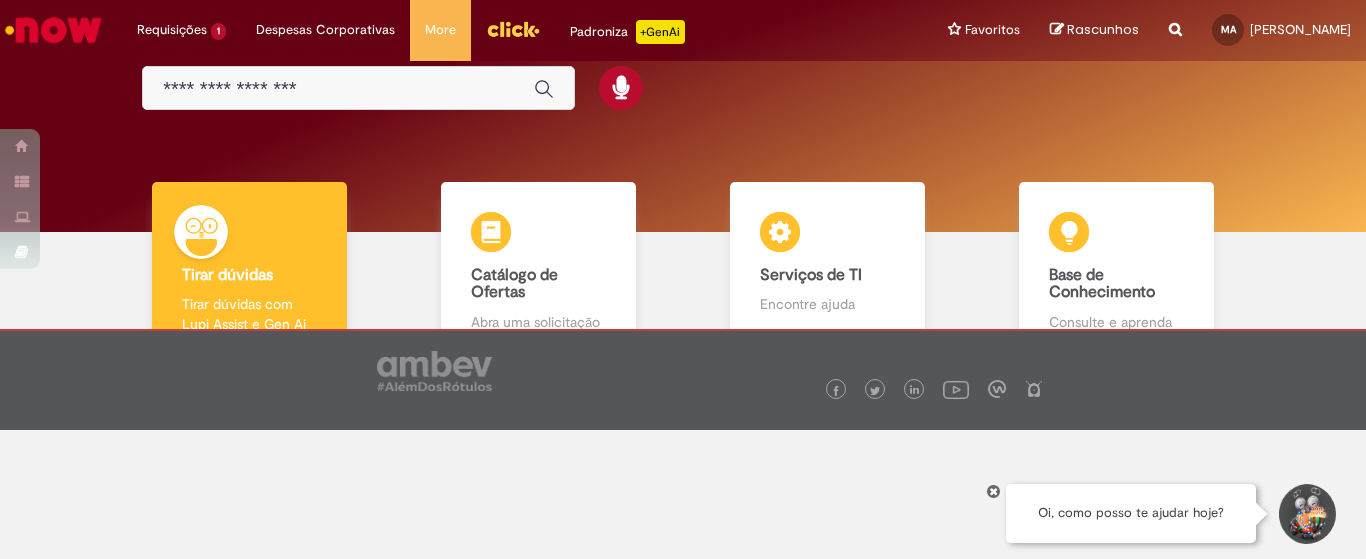 click at bounding box center (683, 464) 